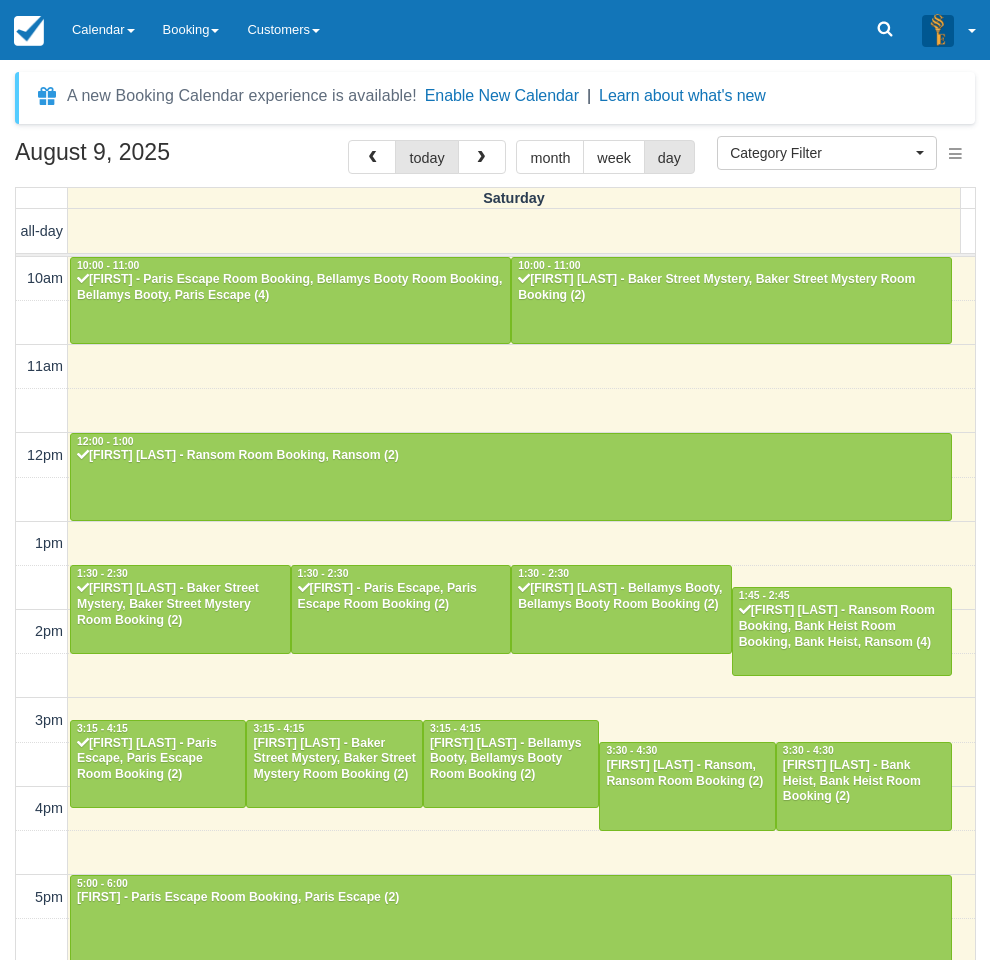 select 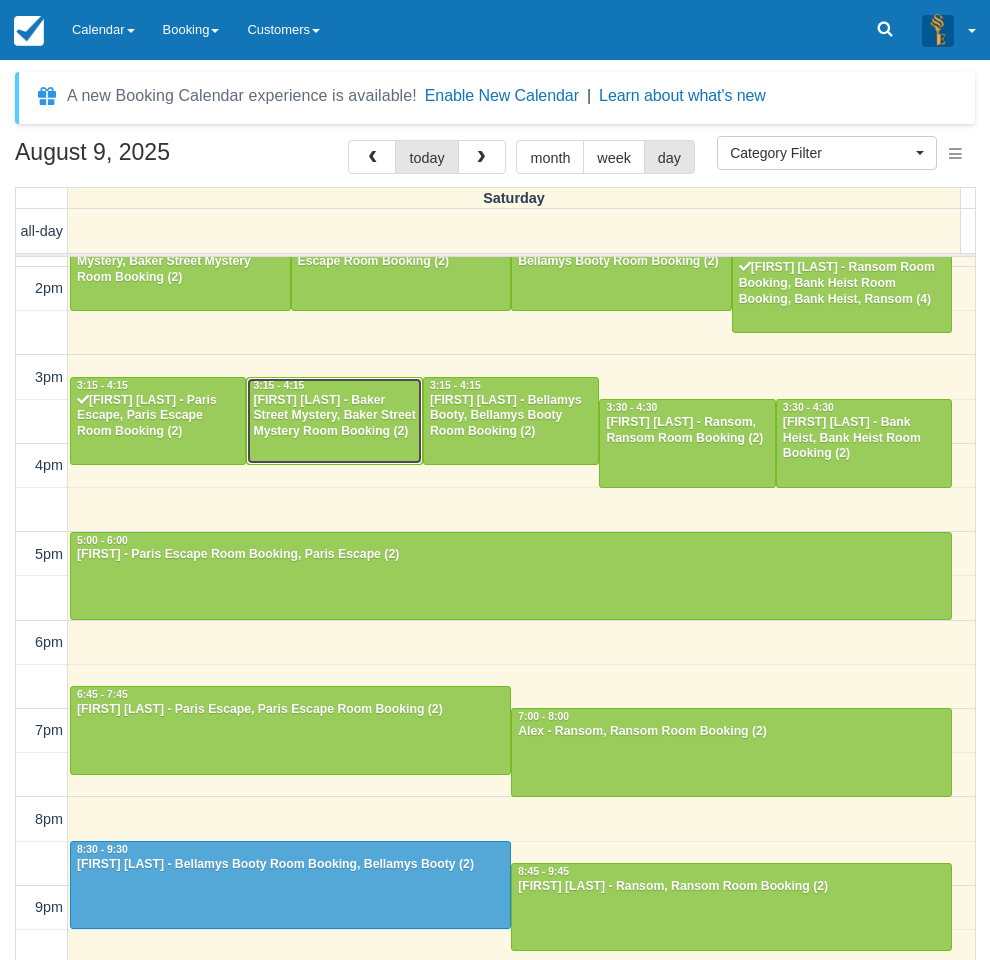 click on "Jeremy Tay - Baker Street Mystery, Baker Street Mystery Room Booking (2)" at bounding box center (334, 417) 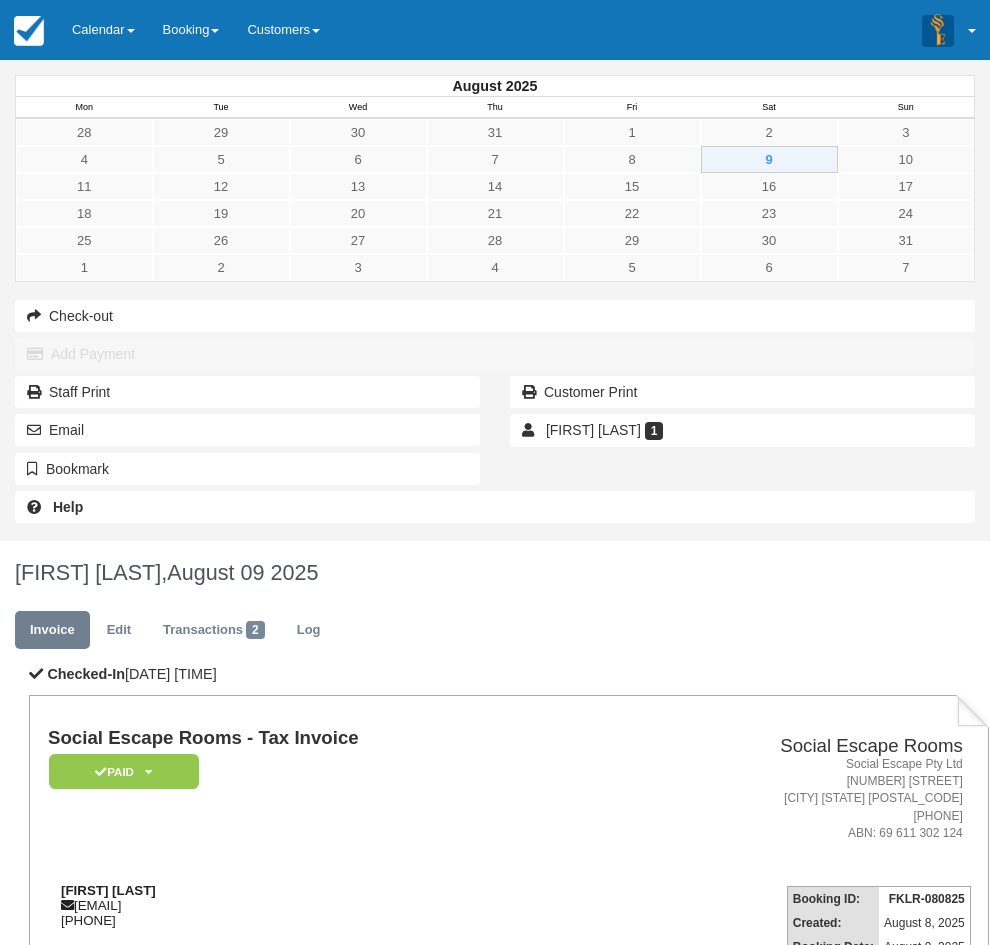 scroll, scrollTop: 0, scrollLeft: 0, axis: both 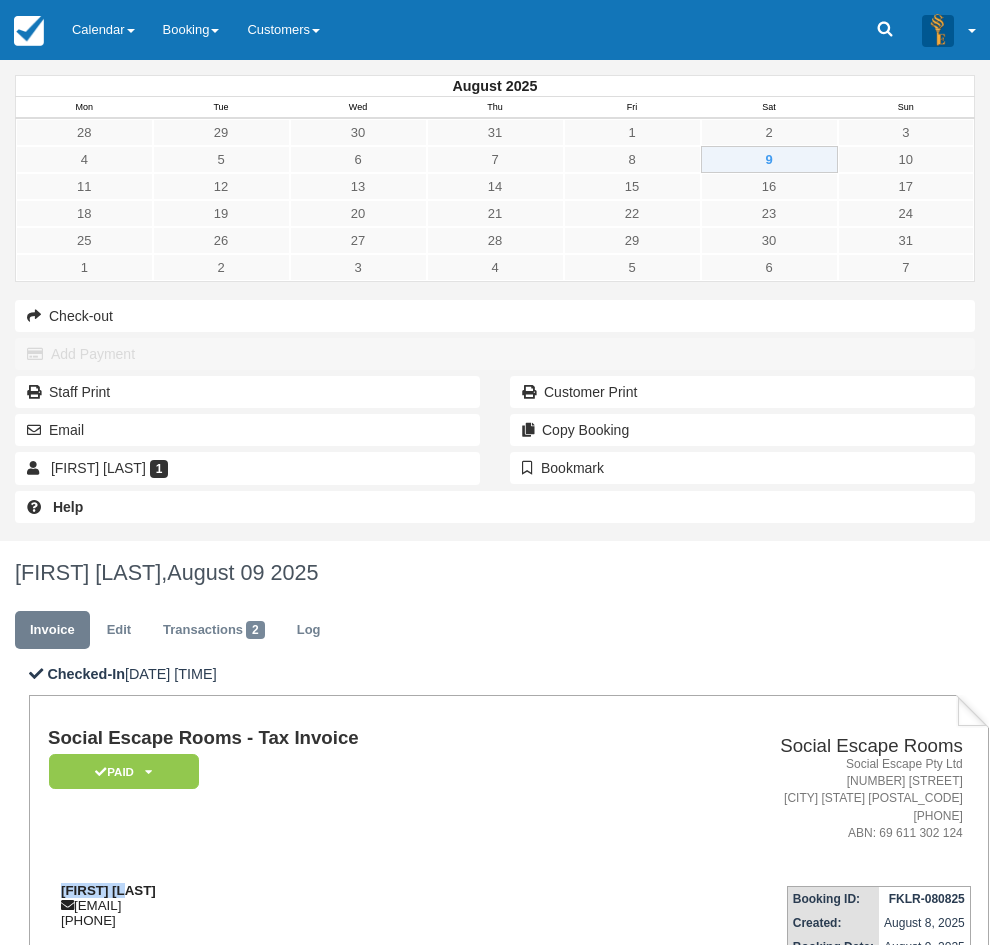 drag, startPoint x: 389, startPoint y: 410, endPoint x: 311, endPoint y: 407, distance: 78.05767 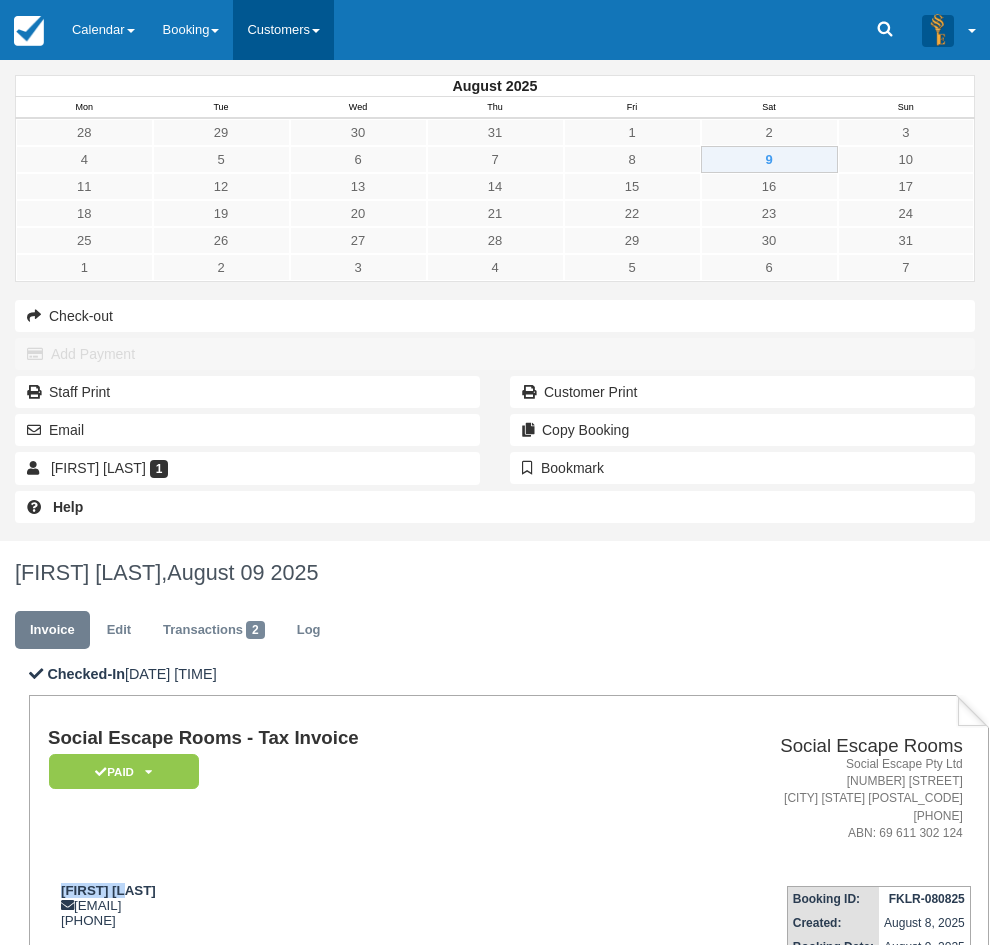 copy on "[FIRST] [LAST]" 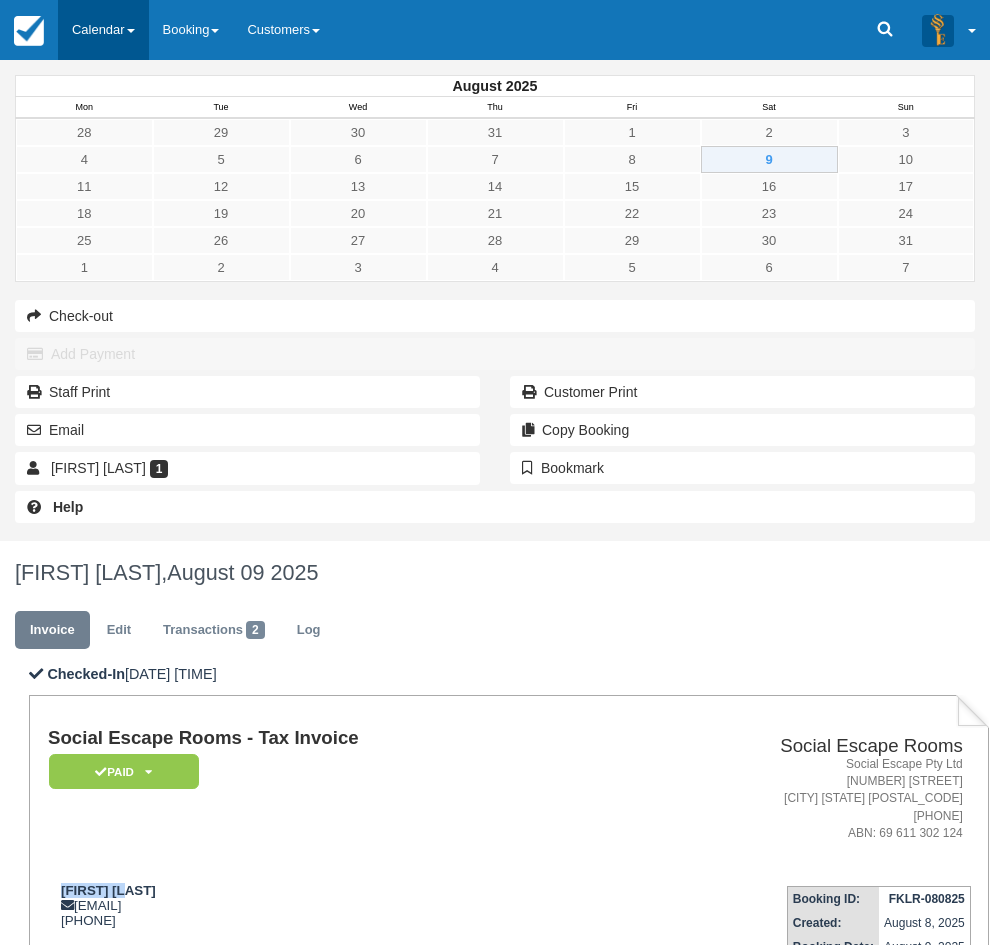 click on "Calendar" at bounding box center [103, 30] 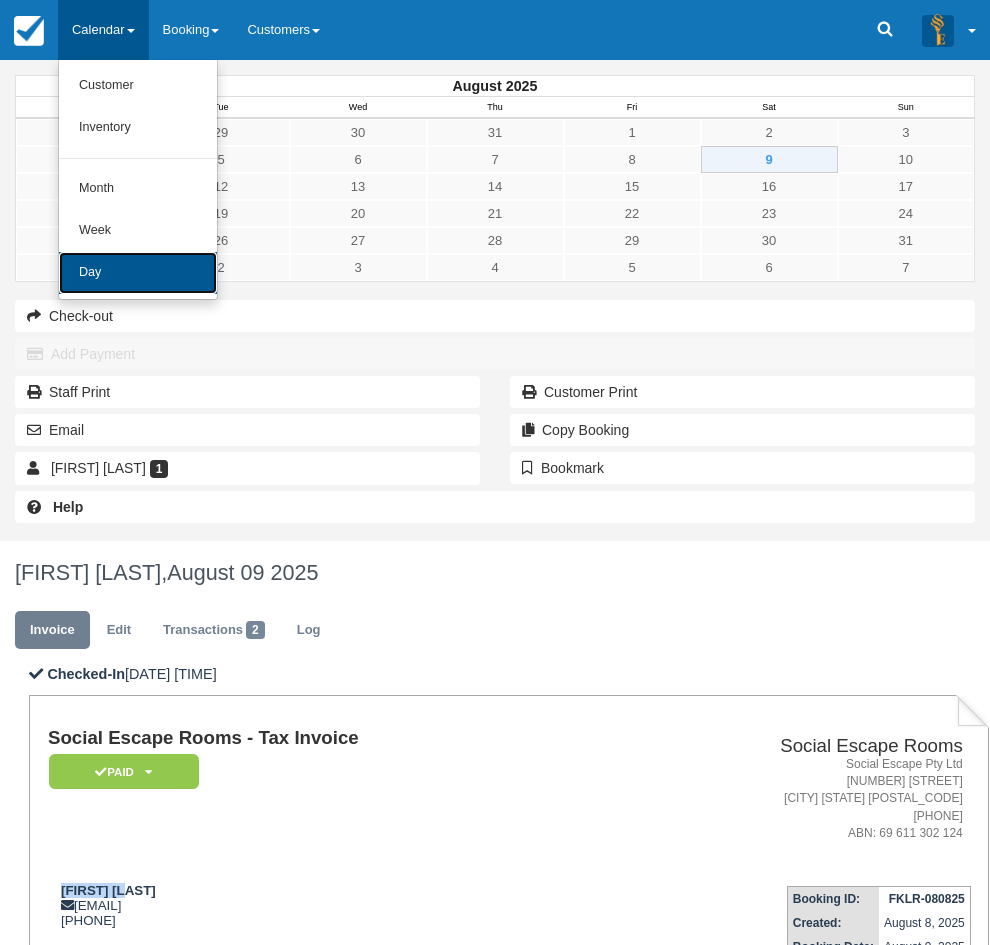 click on "Day" at bounding box center [138, 273] 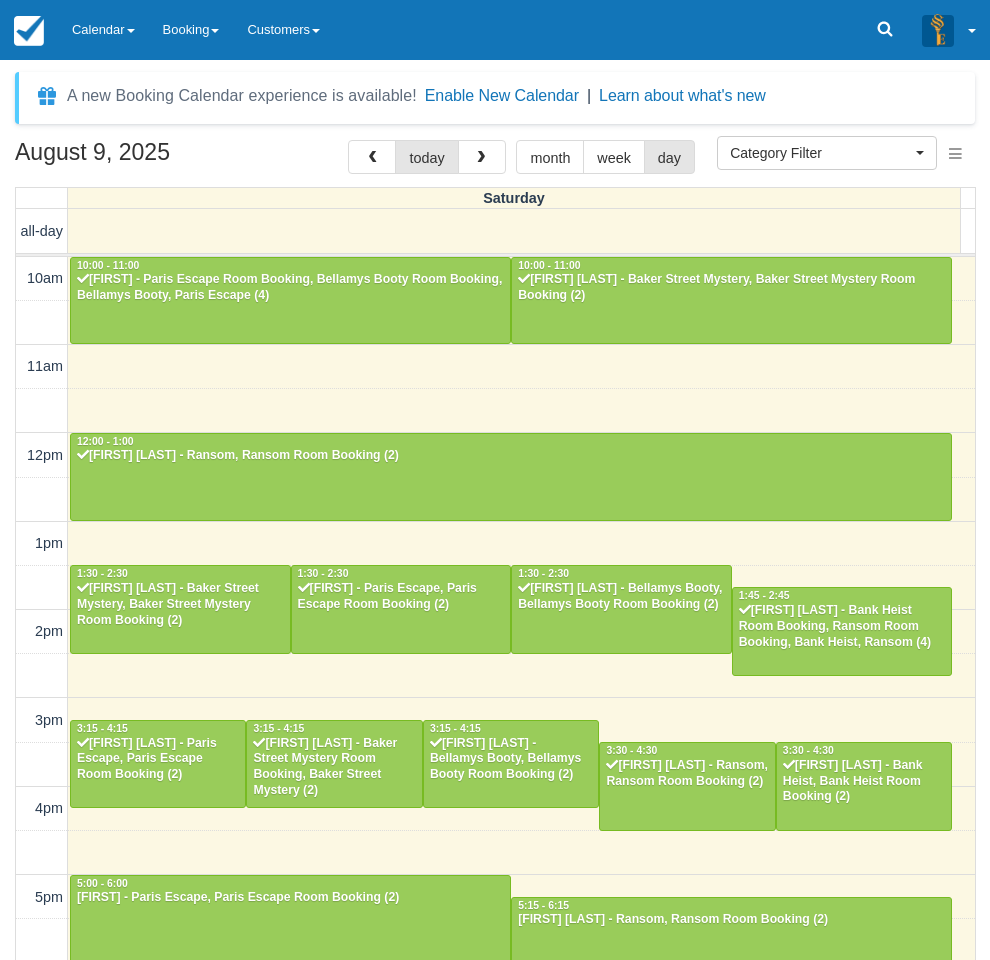 select 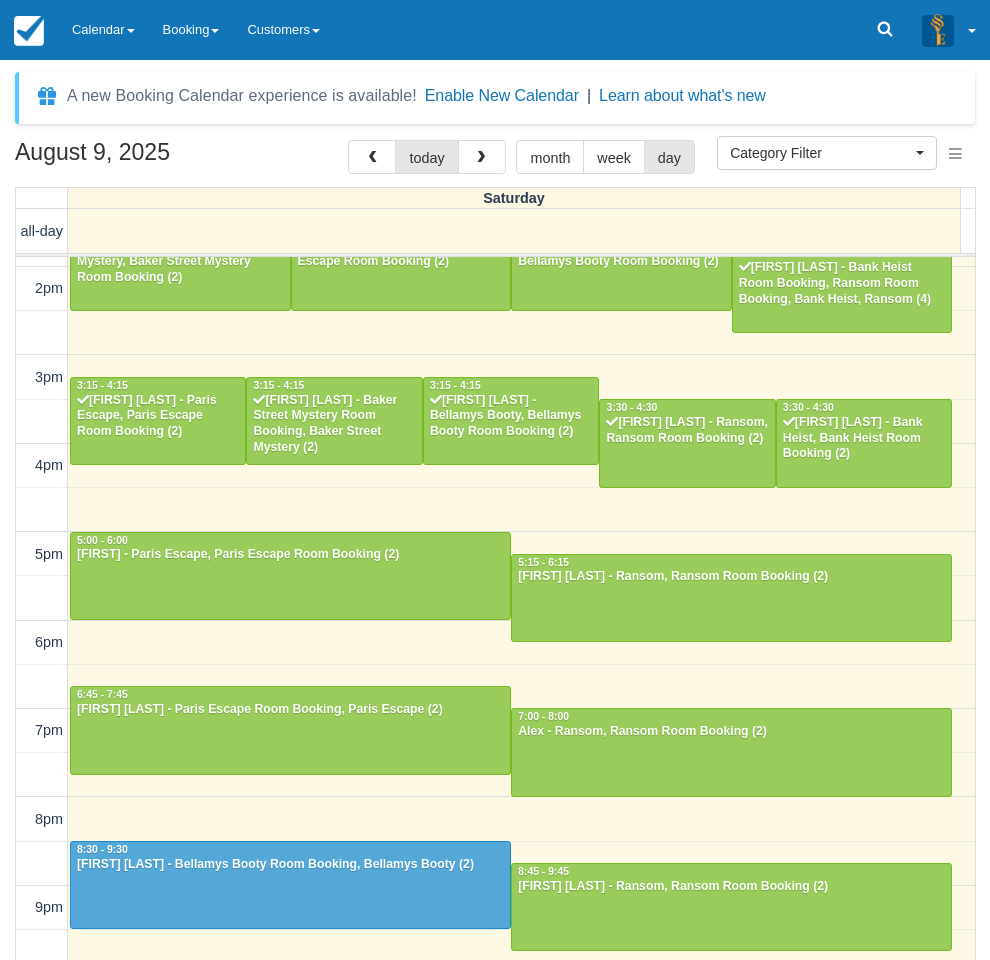 drag, startPoint x: 7, startPoint y: 742, endPoint x: 26, endPoint y: 699, distance: 47.010635 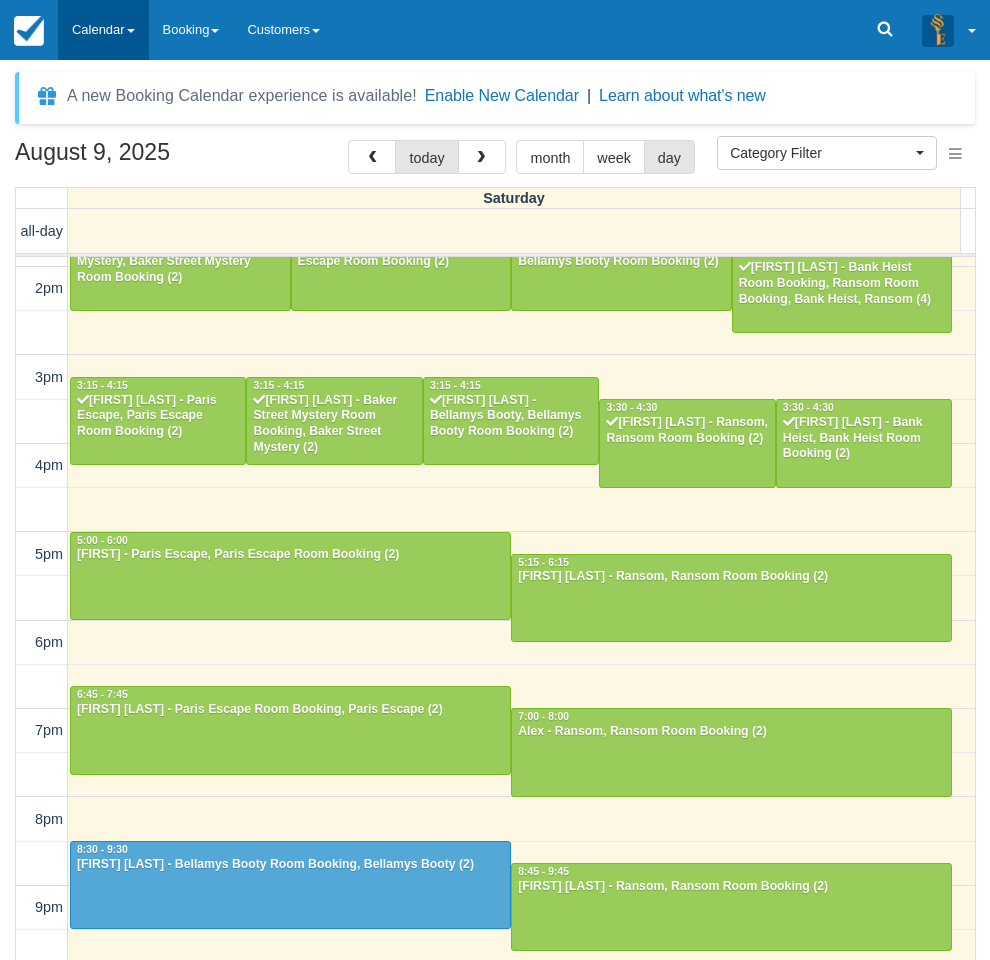 click on "Calendar" at bounding box center [103, 30] 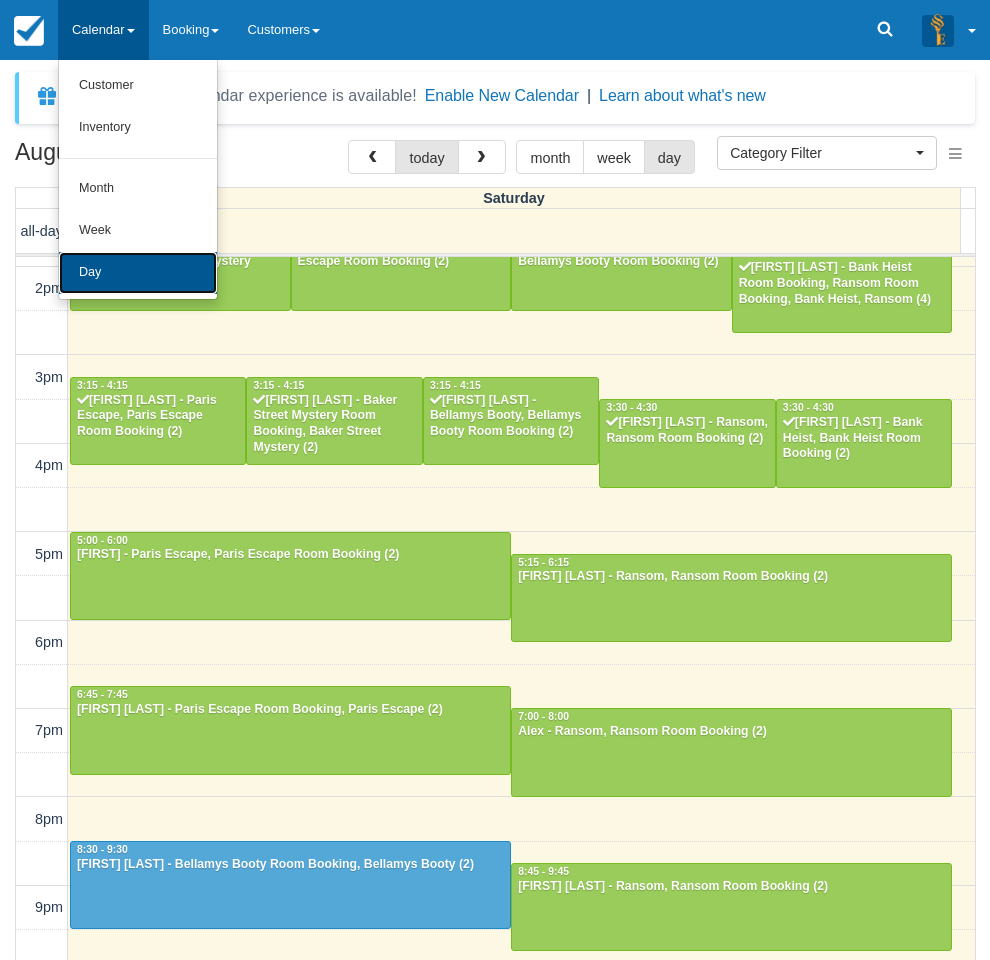 click on "Day" at bounding box center (138, 273) 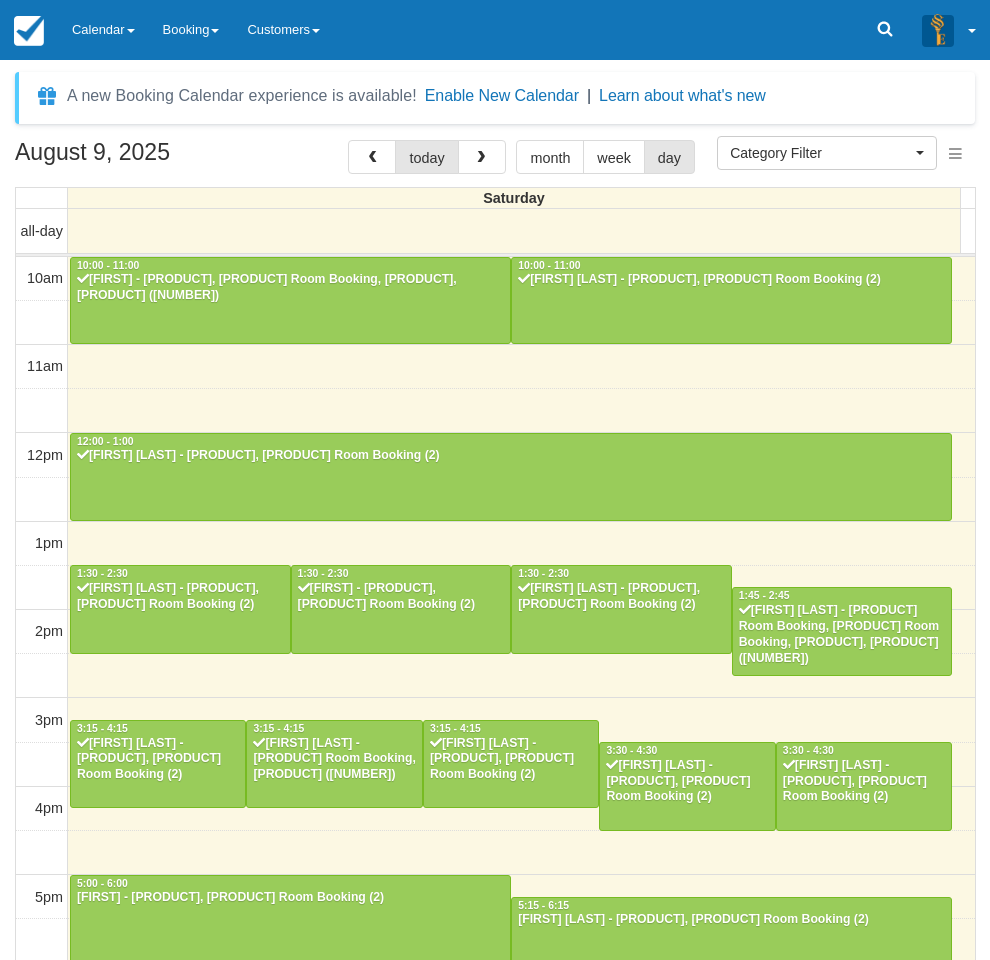 select 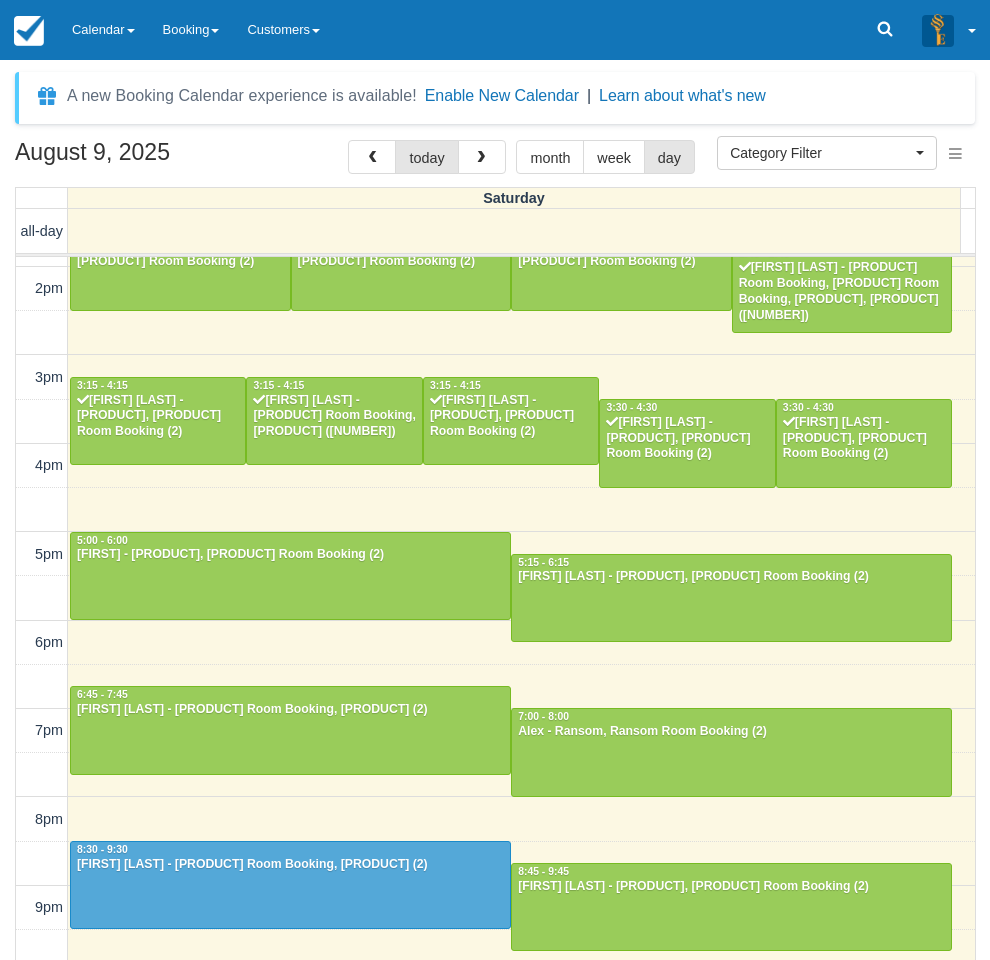scroll, scrollTop: 342, scrollLeft: 0, axis: vertical 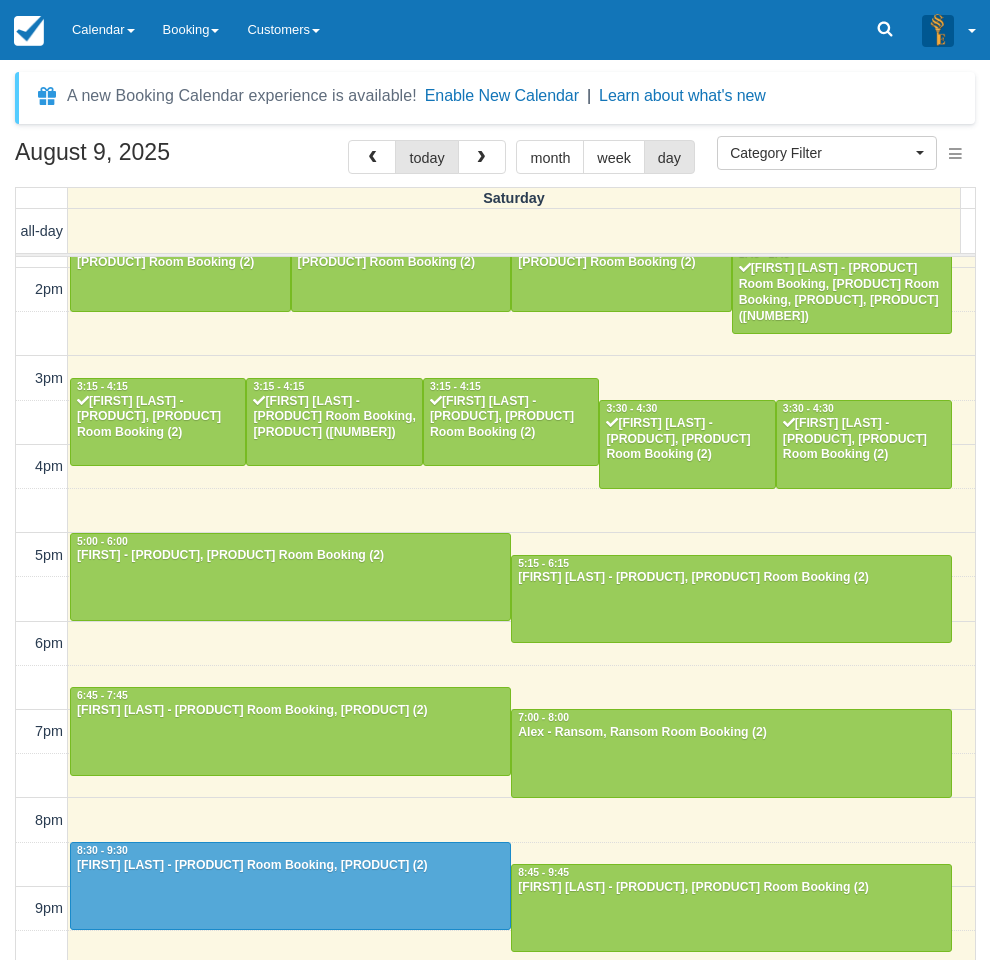 click on "10am 11am 12pm 1pm 2pm 3pm 4pm 5pm 6pm 7pm 8pm 9pm 10pm 10:00 - 11:00  Nick - Paris Escape Room Booking, Bellamys Booty Room Booking, Bellamys Booty, Paris Escape (4) 10:00 - 11:00  Sharon welsh - Baker Street Mystery, Baker Street Mystery Room Booking (2) 12:00 - 1:00  Jason Cai - Ransom, Ransom Room Booking (2) 1:30 - 2:30  Ashleigh Buchanan - Baker Street Mystery, Baker Street Mystery Room Booking (2) 1:30 - 2:30  Junjun - Paris Escape, Paris Escape Room Booking (2) 1:30 - 2:30  Nikita Khan - Bellamys Booty, Bellamys Booty Room Booking (2) 1:45 - 2:45  Michaela Porter - Bank Heist Room Booking, Ransom Room Booking, Bank Heist, Ransom (4) 3:15 - 4:15  Edison Liang - Paris Escape, Paris Escape Room Booking (2) 3:15 - 4:15  Jeremy Tay - Baker Street Mystery Room Booking, Baker Street Mystery (2) 3:15 - 4:15  Rachel Li - Bellamys Booty, Bellamys Booty Room Booking (2) 3:30 - 4:30  Joanne Lad - Ransom, Ransom Room Booking (2) 3:30 - 4:30  Nicole sun - Bank Heist, Bank Heist Room Booking (2) 5:00 - 6:00" at bounding box center (495, 467) 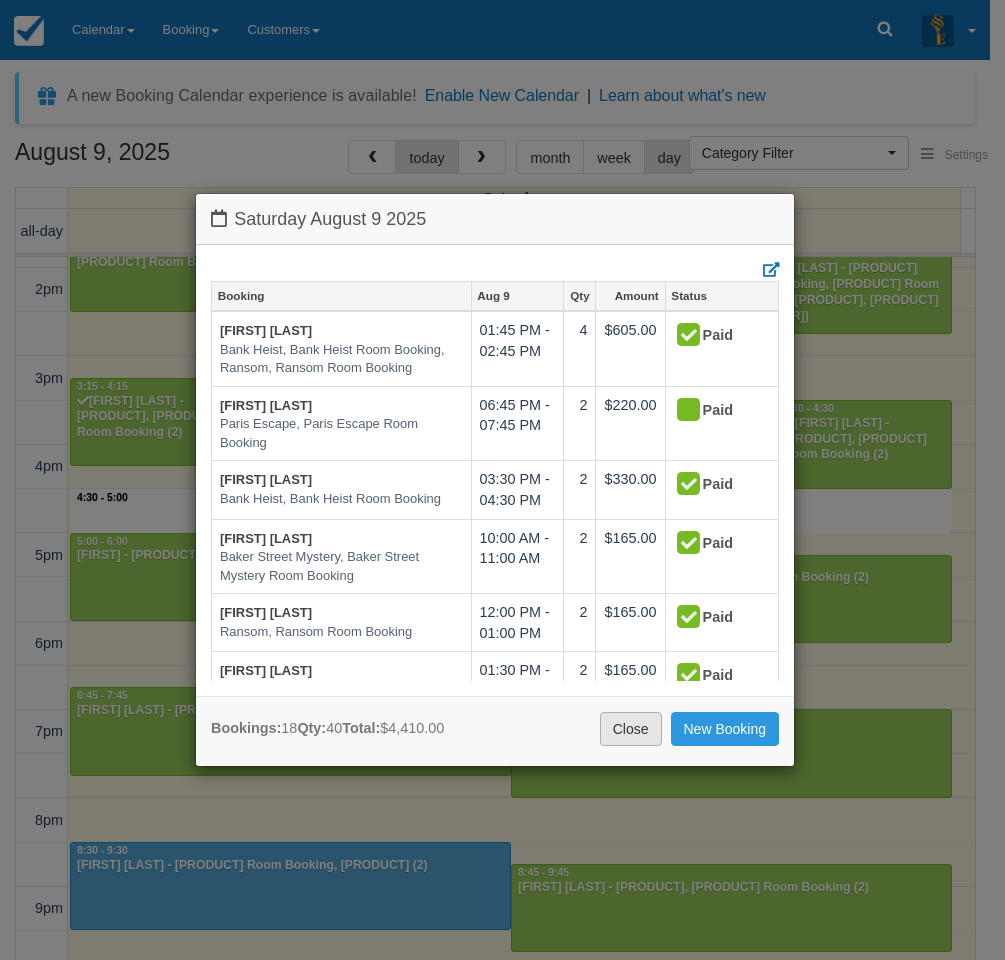 click on "Close" at bounding box center (631, 729) 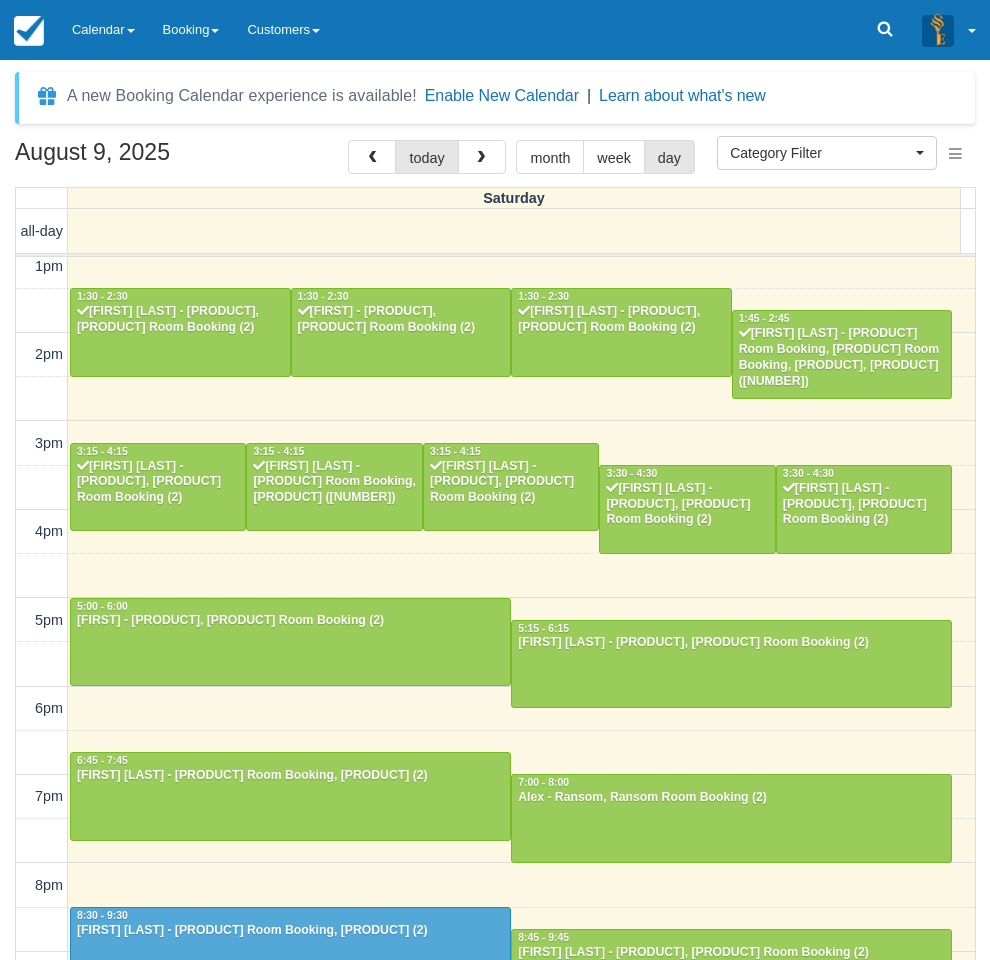 scroll, scrollTop: 242, scrollLeft: 0, axis: vertical 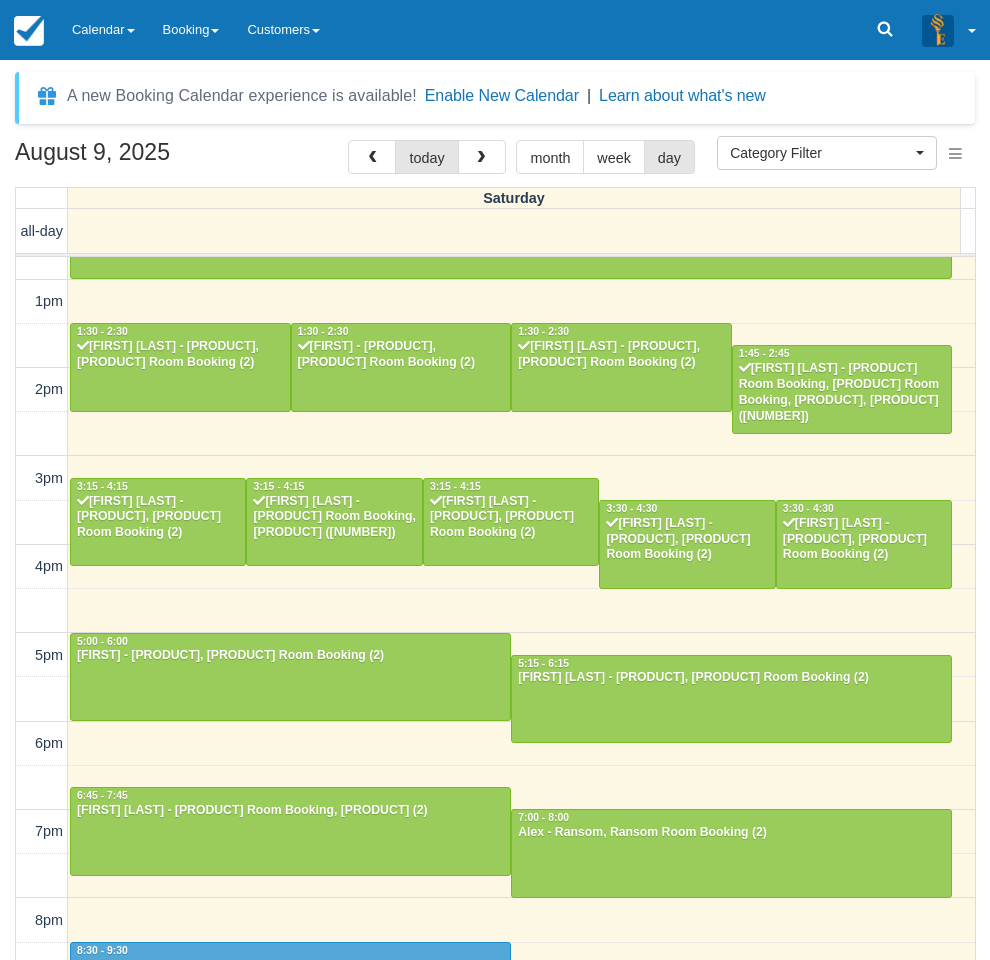 drag, startPoint x: 126, startPoint y: 13, endPoint x: 125, endPoint y: 66, distance: 53.009434 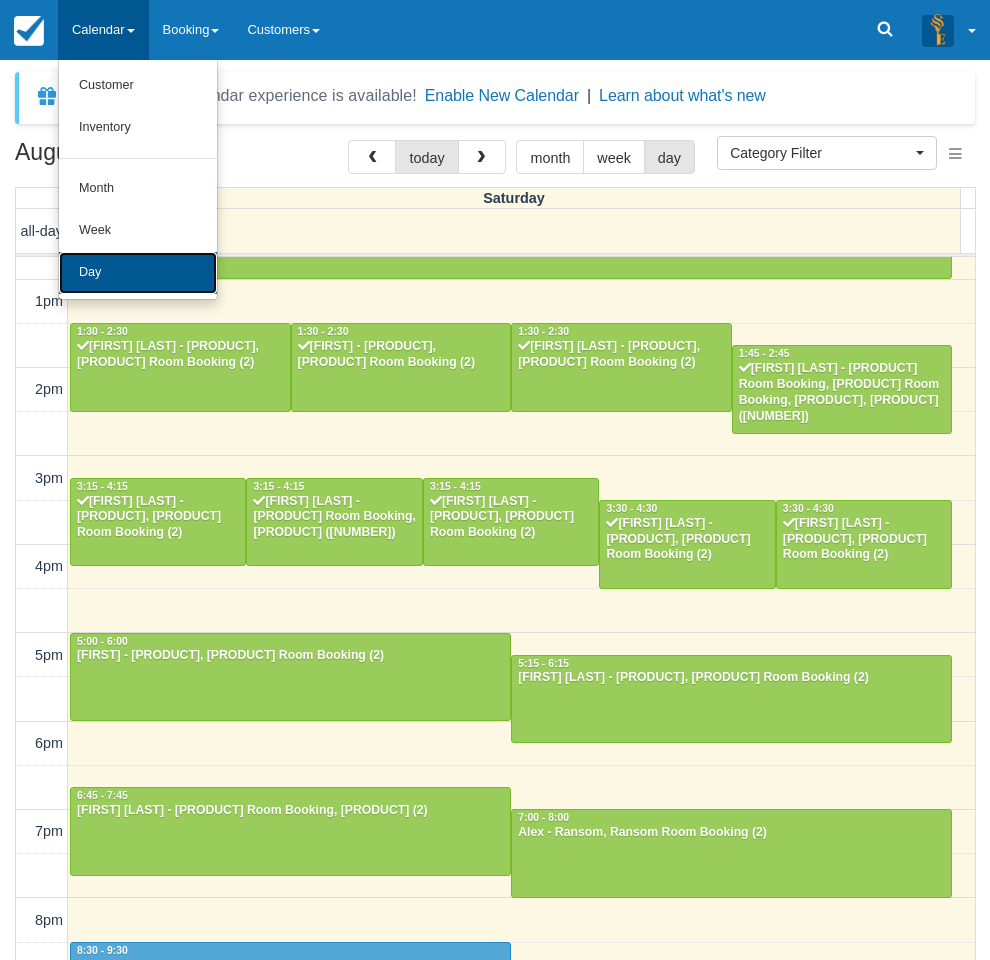 click on "Day" at bounding box center [138, 273] 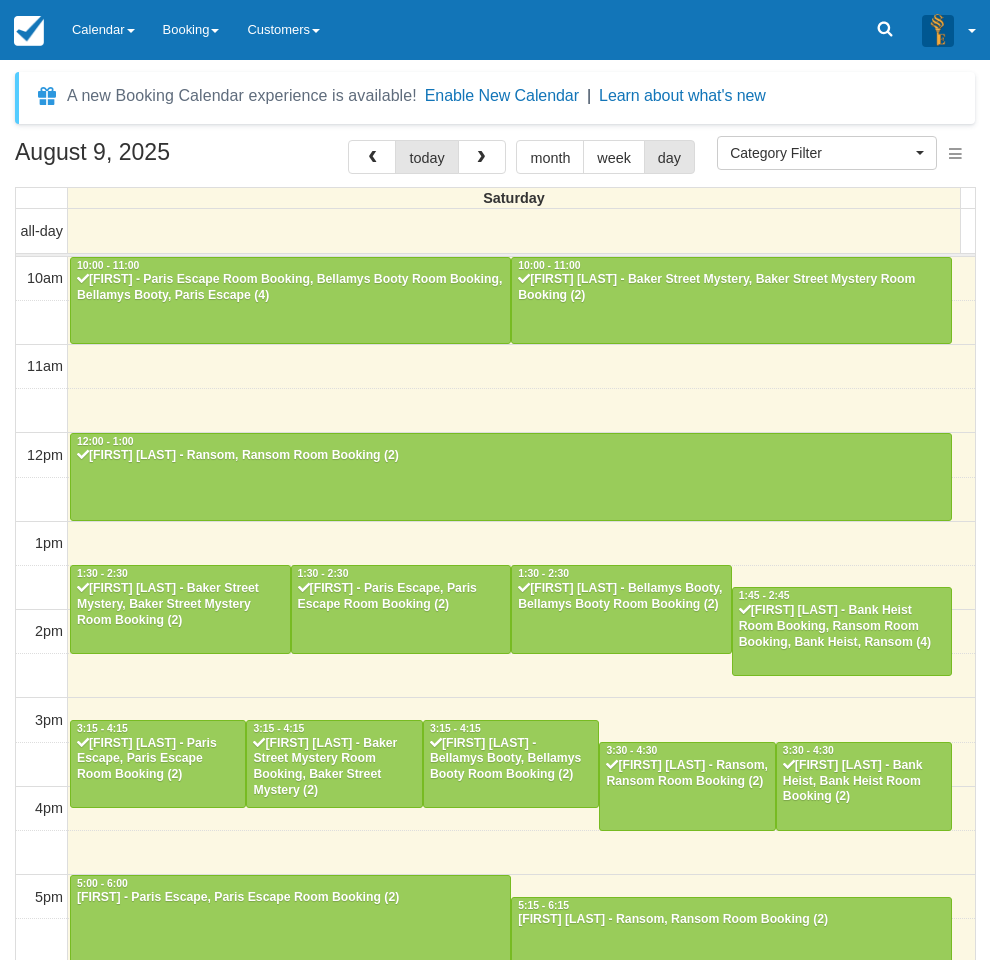 select 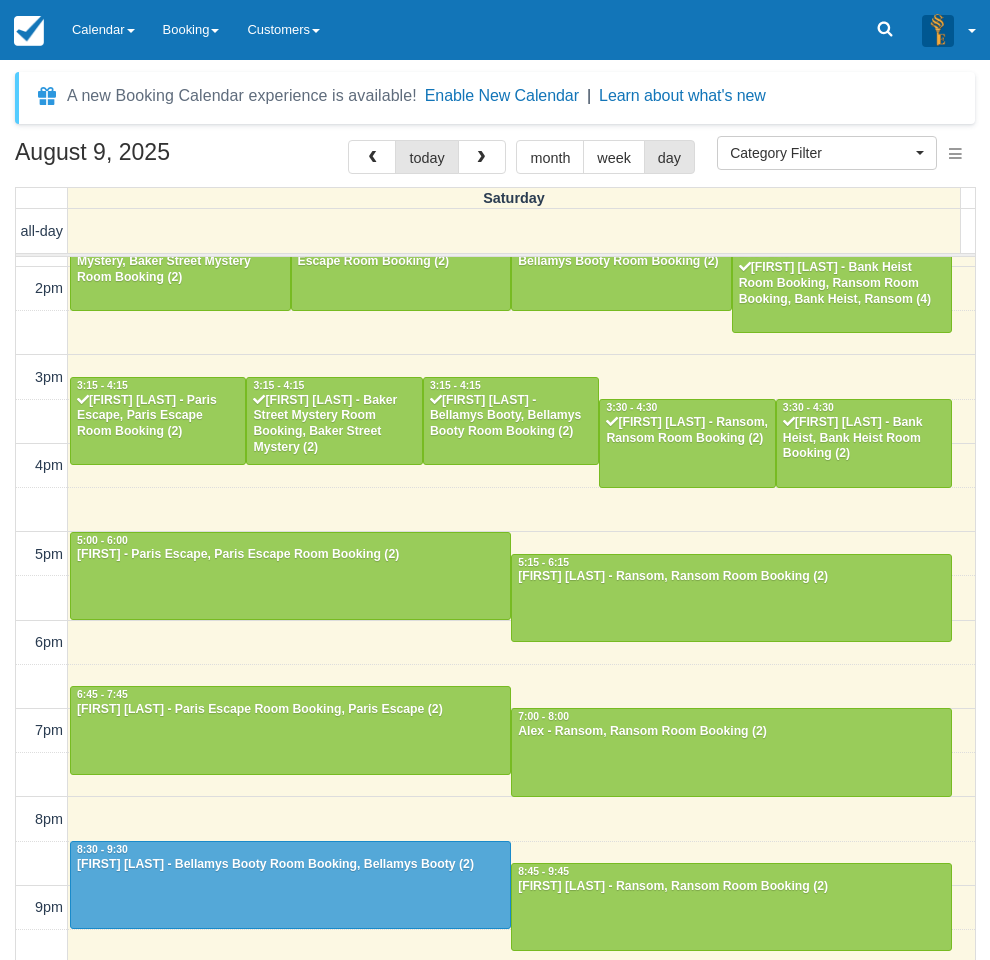 scroll, scrollTop: 342, scrollLeft: 0, axis: vertical 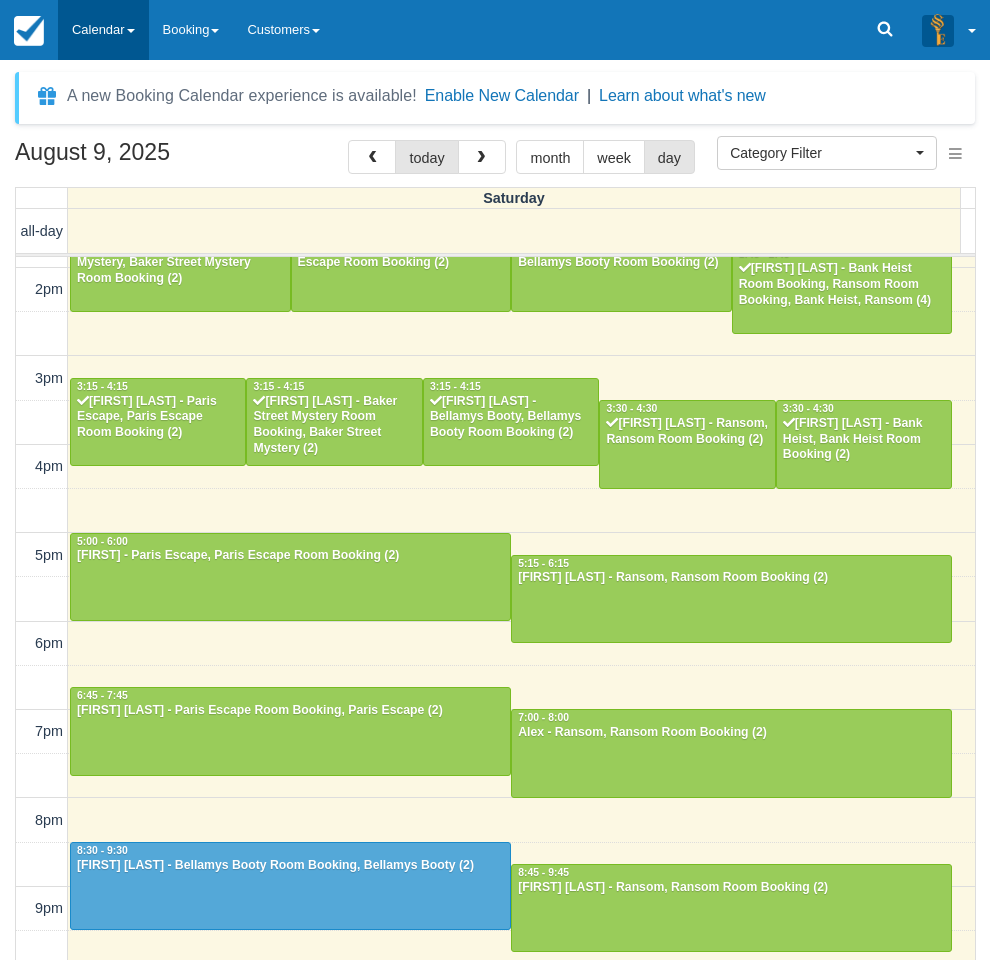 click on "Calendar" at bounding box center [103, 30] 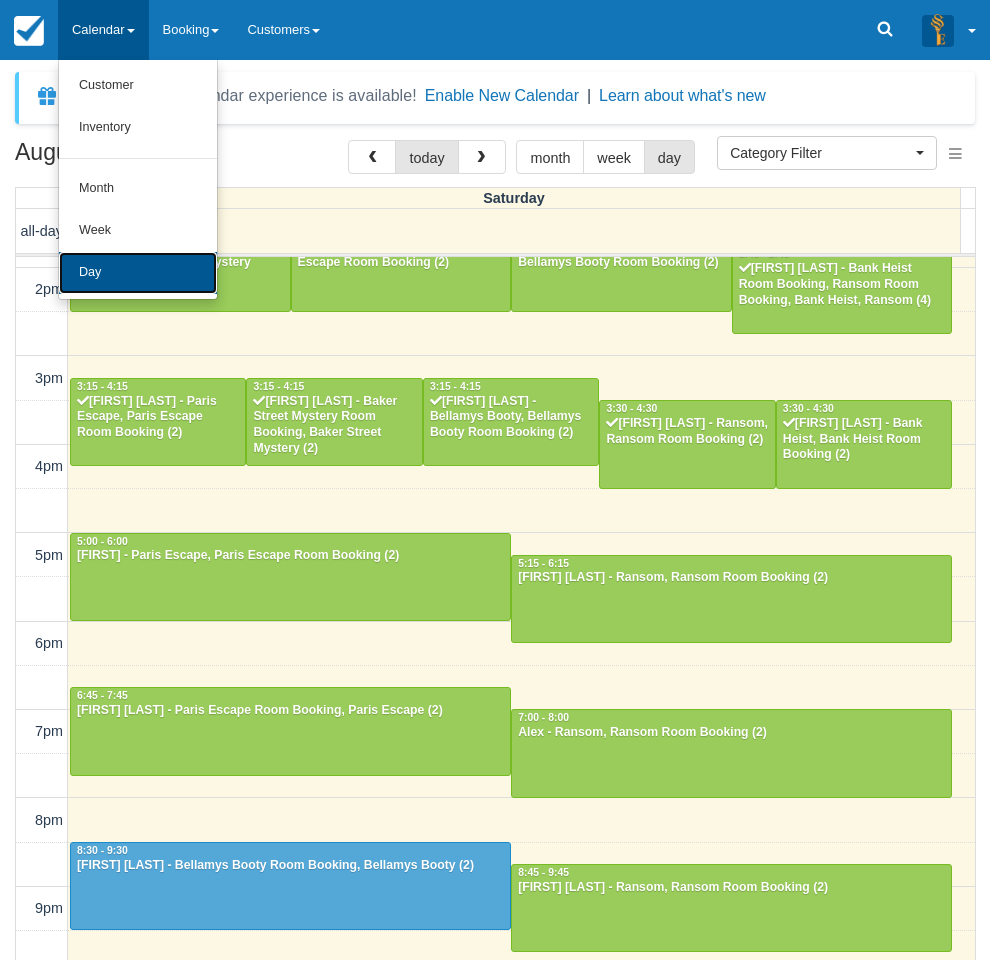 click on "Day" at bounding box center (138, 273) 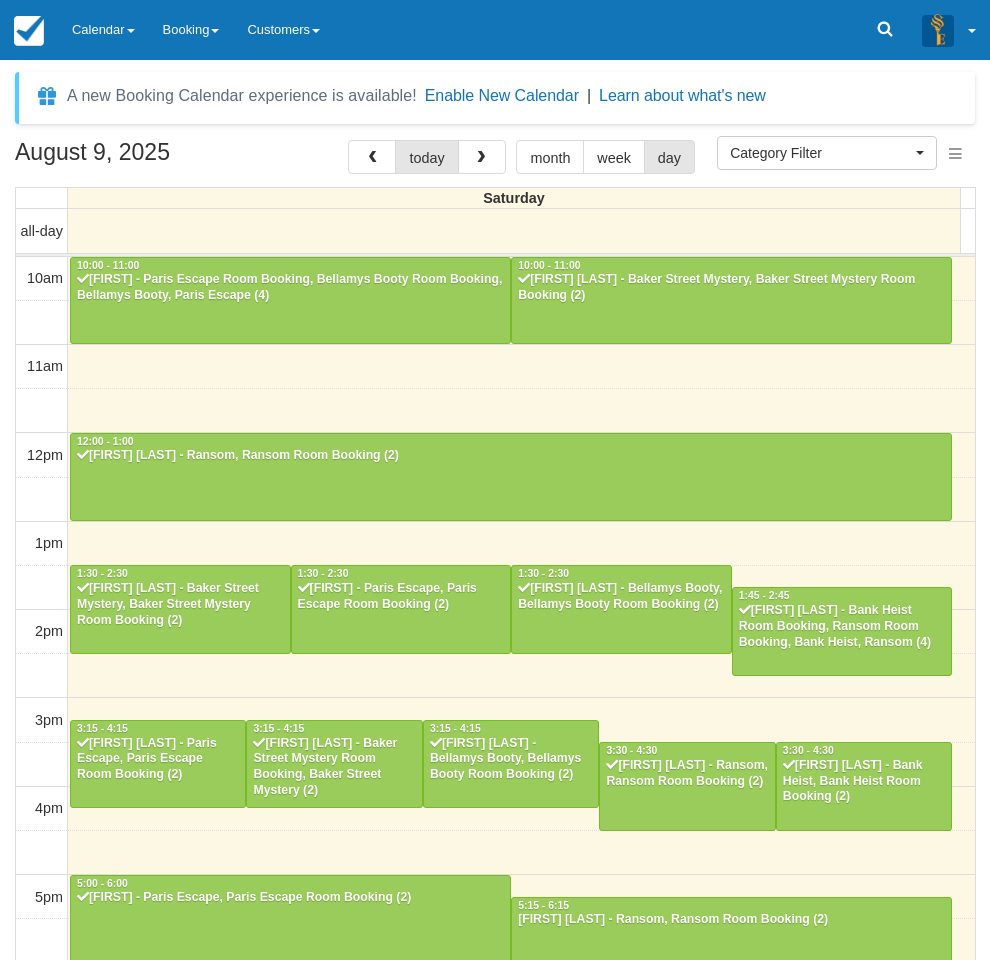 select 